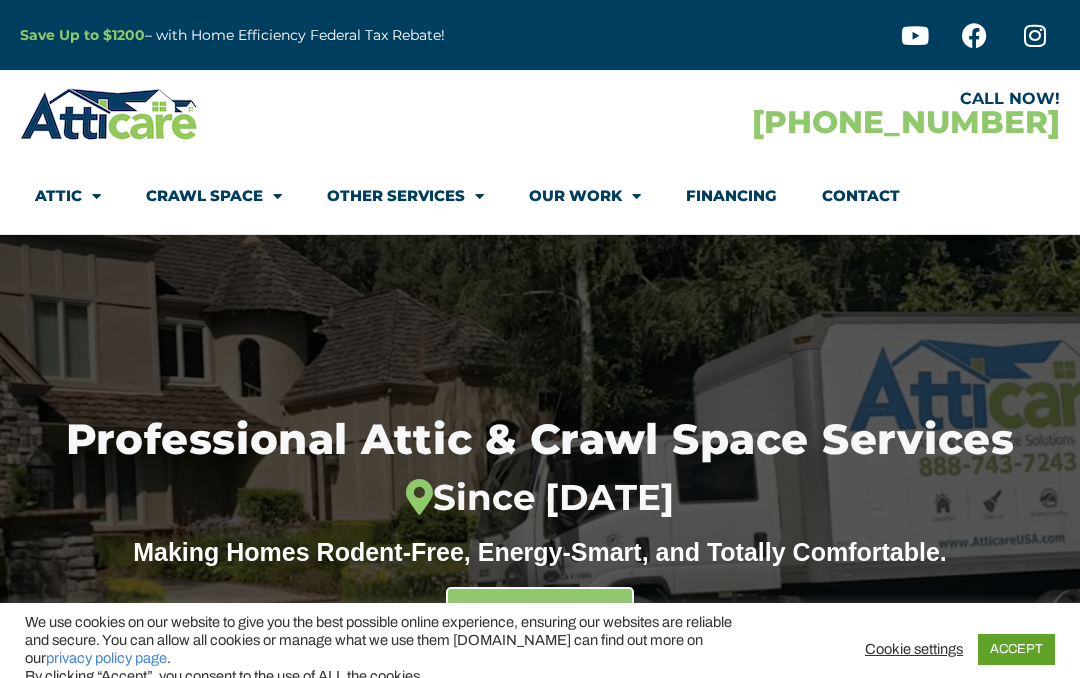 scroll, scrollTop: 0, scrollLeft: 0, axis: both 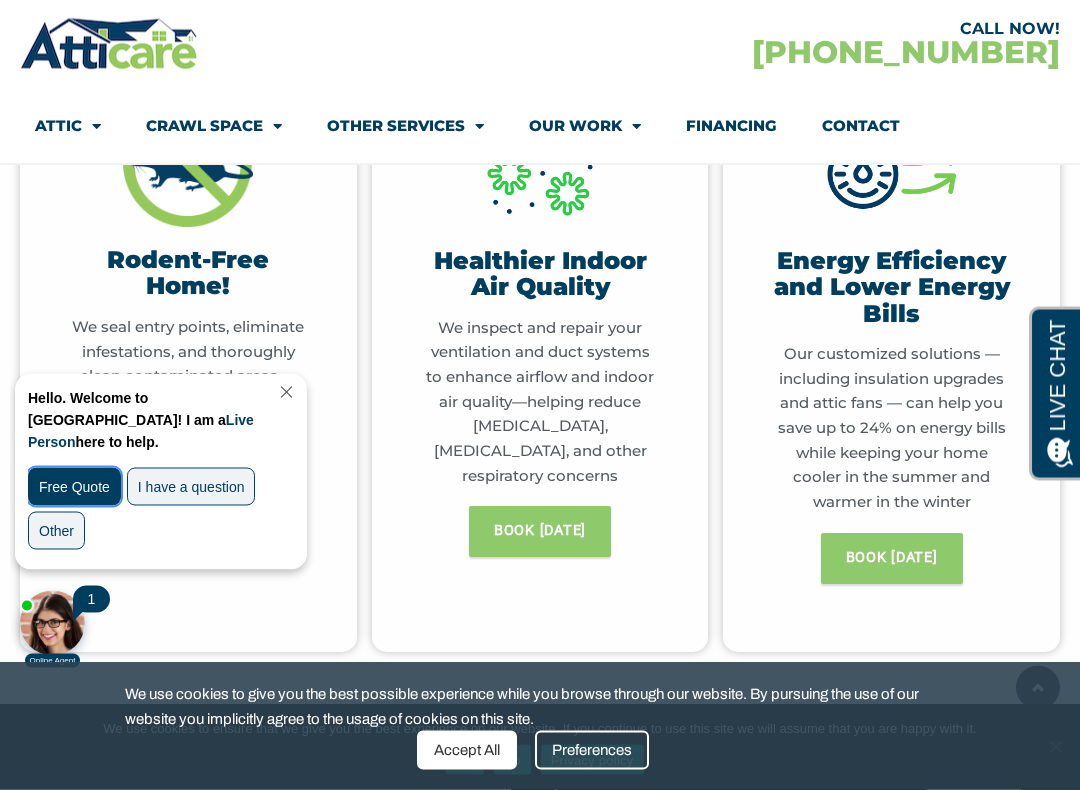 click on "Free Quote" at bounding box center (74, 486) 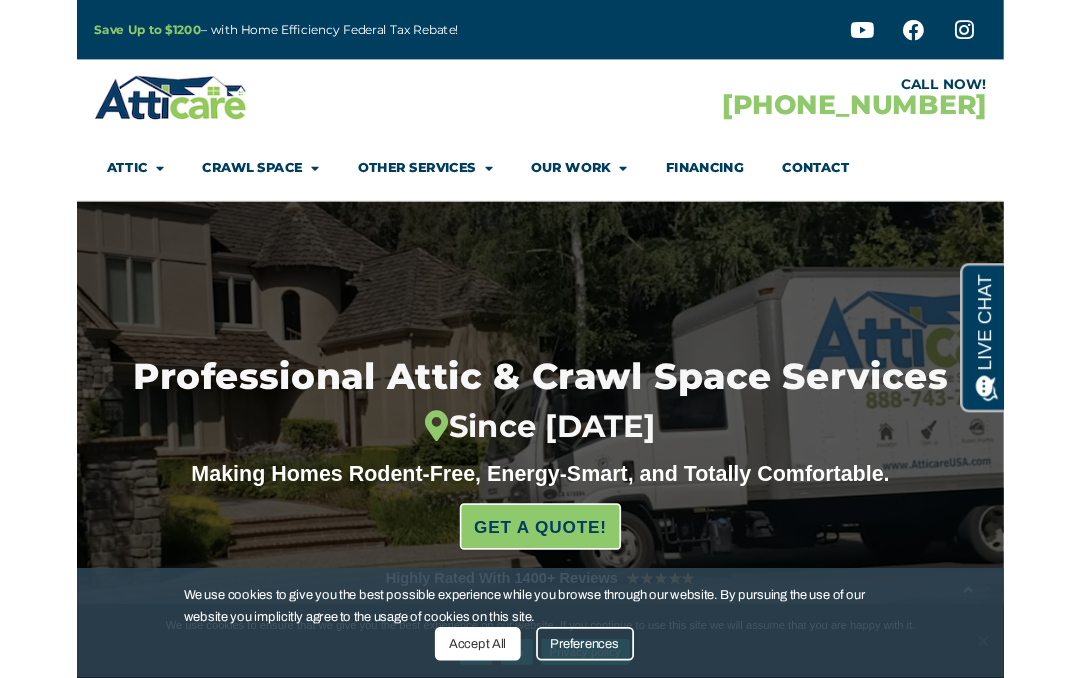 scroll, scrollTop: 0, scrollLeft: 0, axis: both 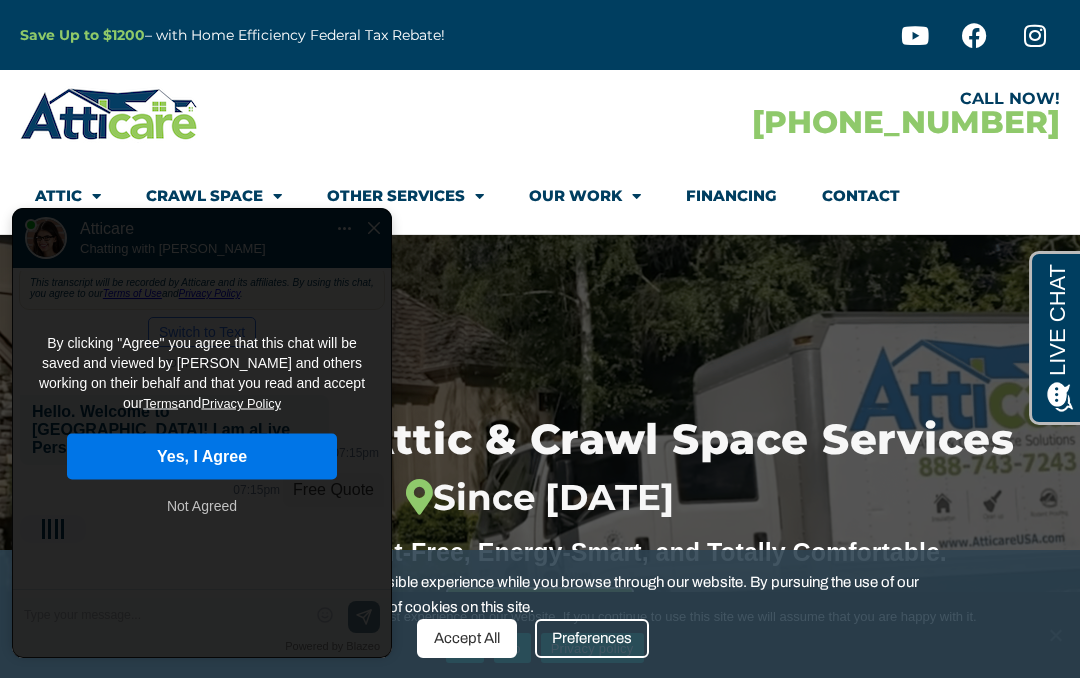 click on "Accept All" at bounding box center [467, 638] 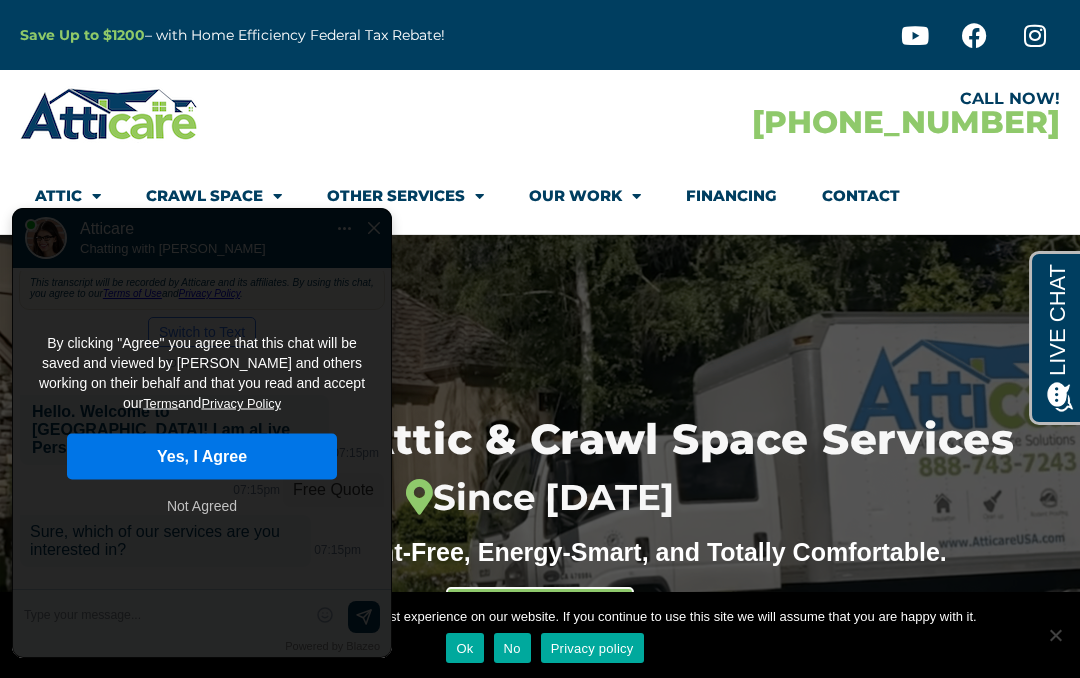 click on "Yes, I Agree" at bounding box center [202, 457] 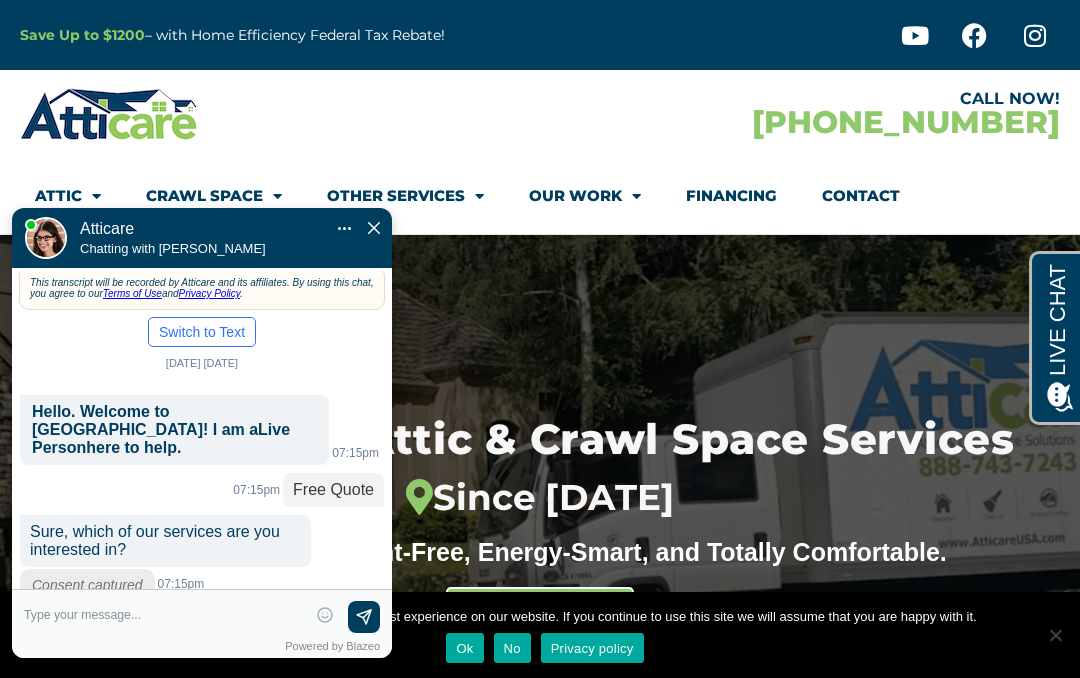 click at bounding box center (165, 617) 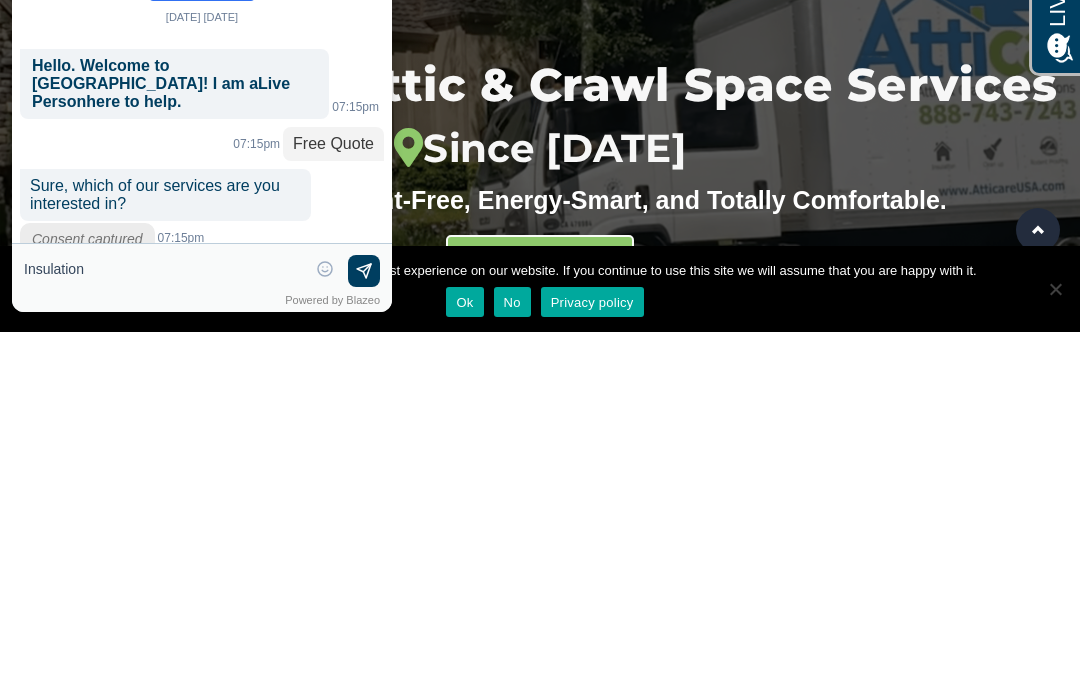 type on "Insulation" 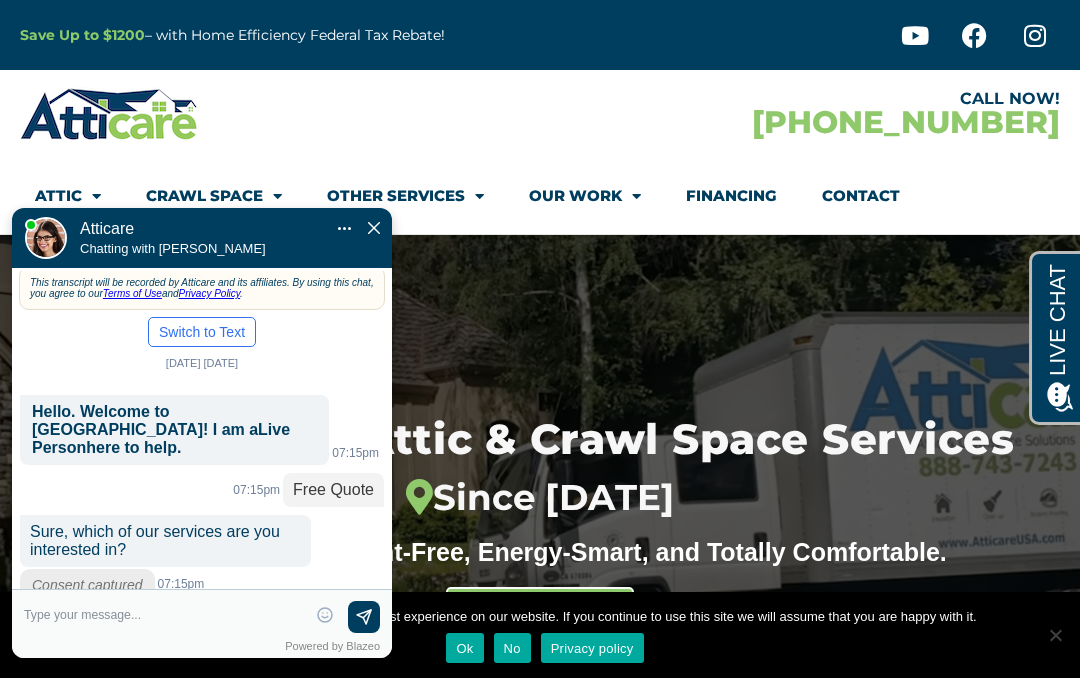 scroll, scrollTop: 90, scrollLeft: 0, axis: vertical 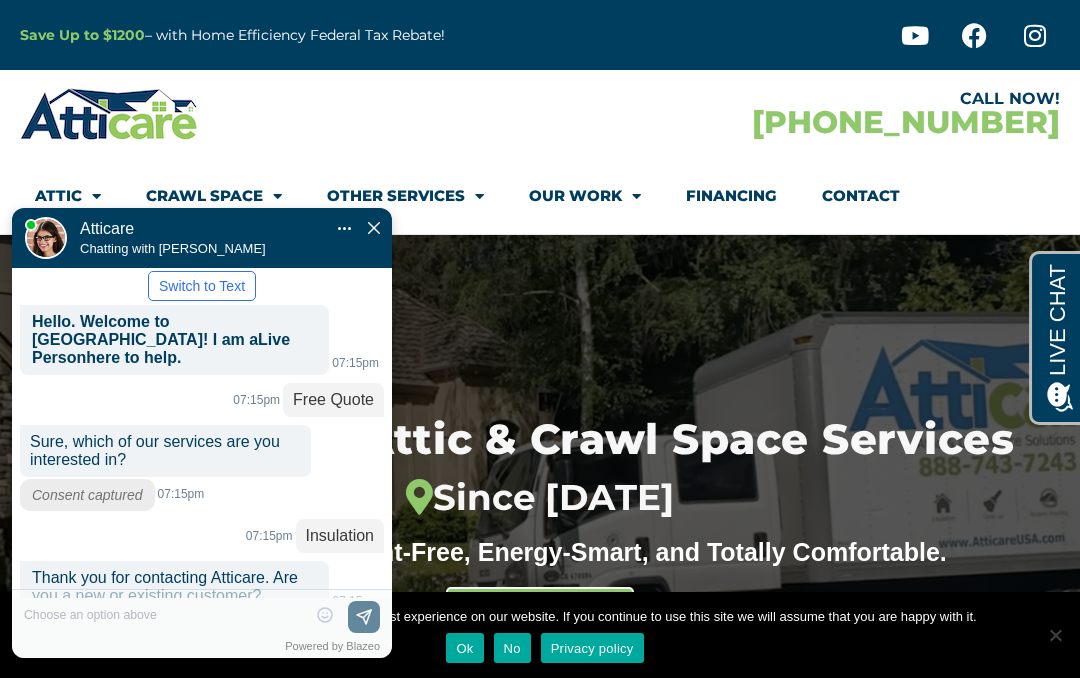 click on "New" at bounding box center (279, 637) 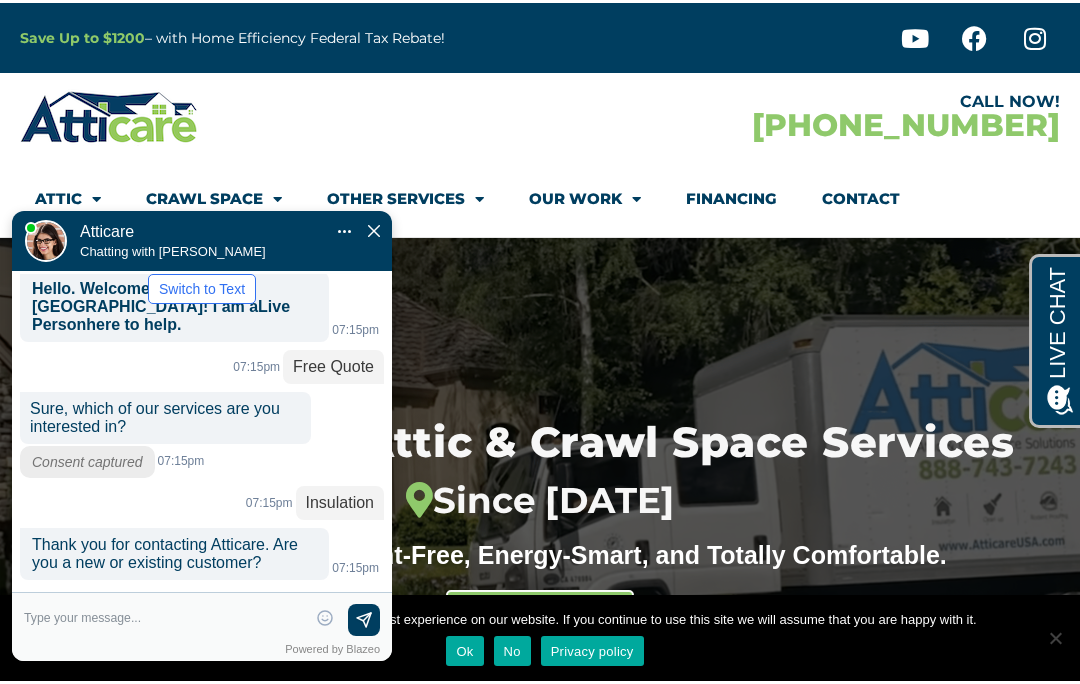 scroll, scrollTop: 167, scrollLeft: 0, axis: vertical 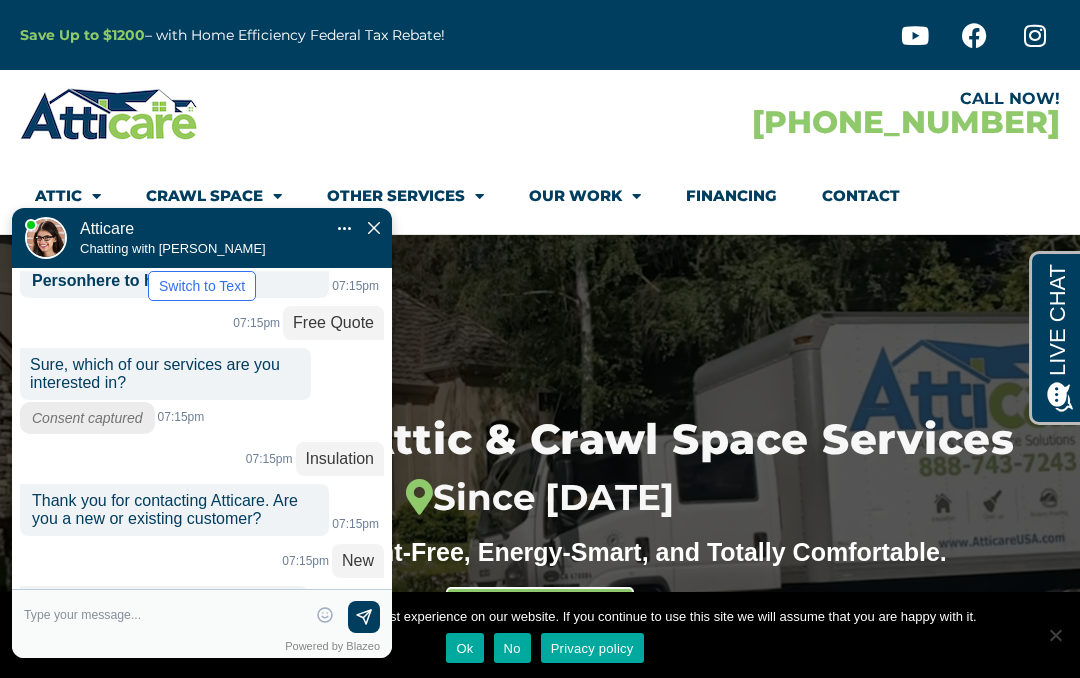 click at bounding box center (165, 617) 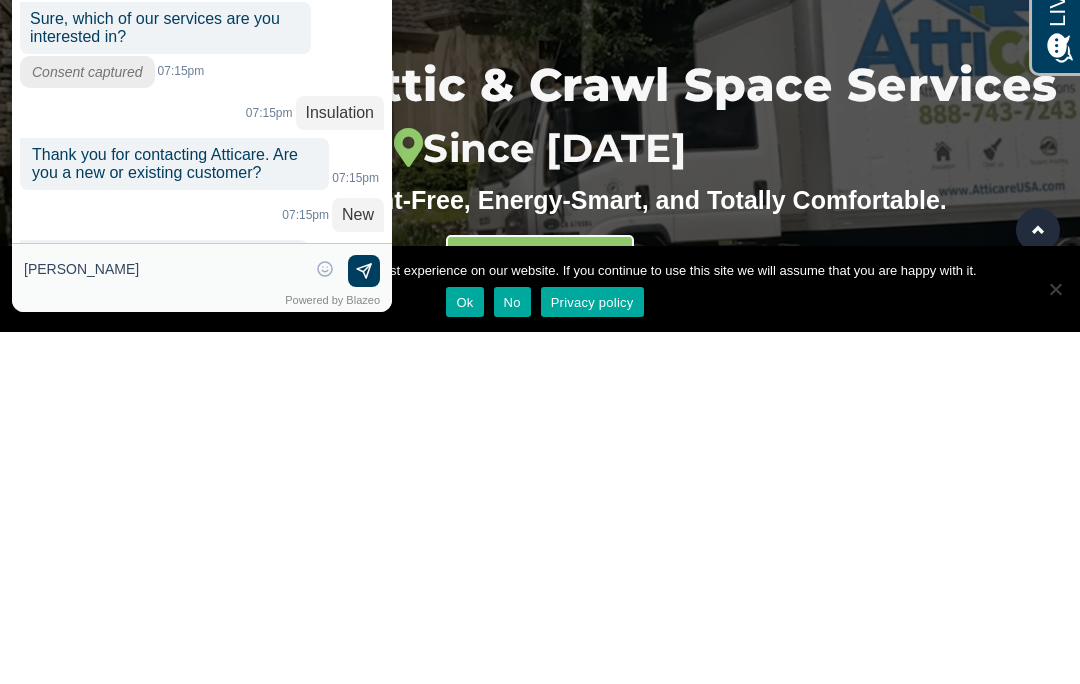 type on "[PERSON_NAME]" 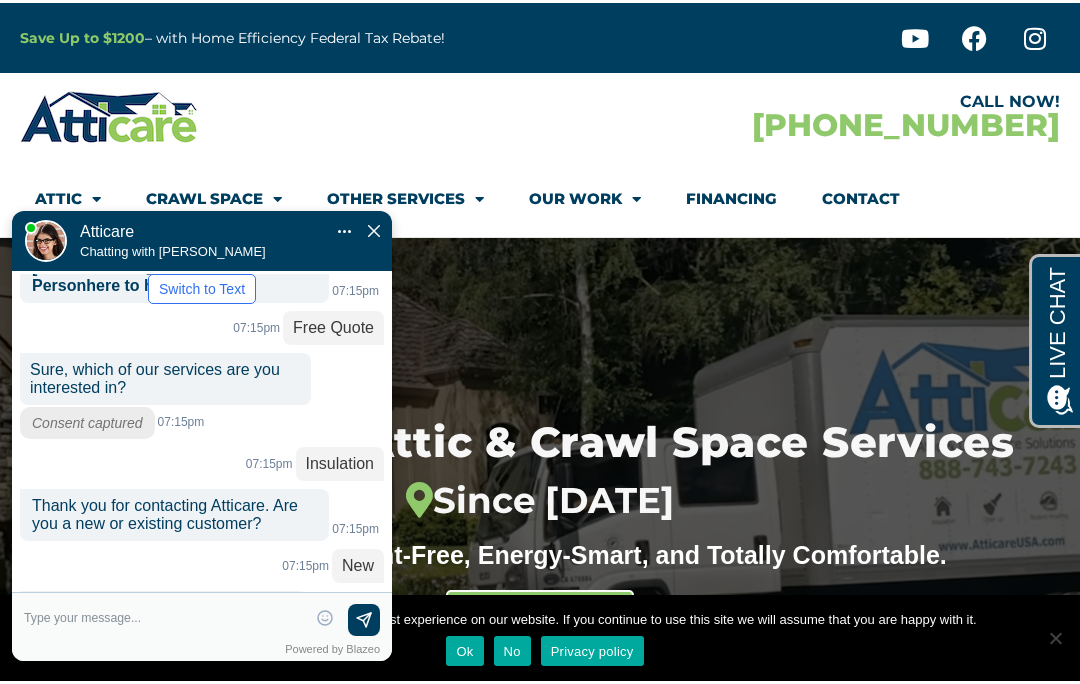 scroll, scrollTop: 225, scrollLeft: 0, axis: vertical 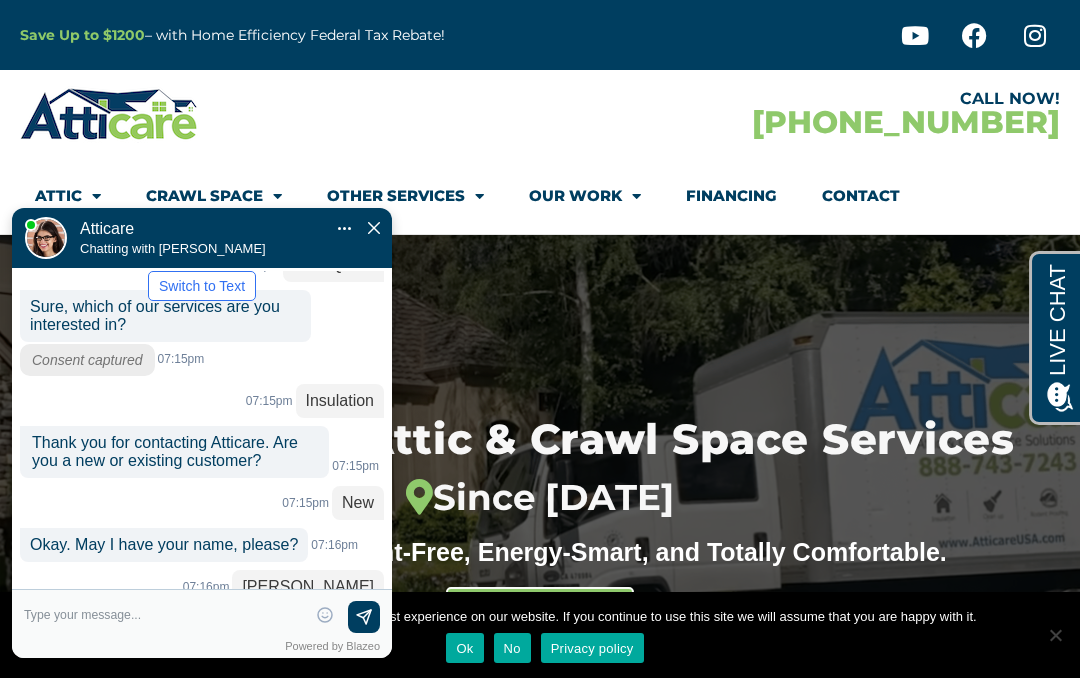 click at bounding box center (165, 617) 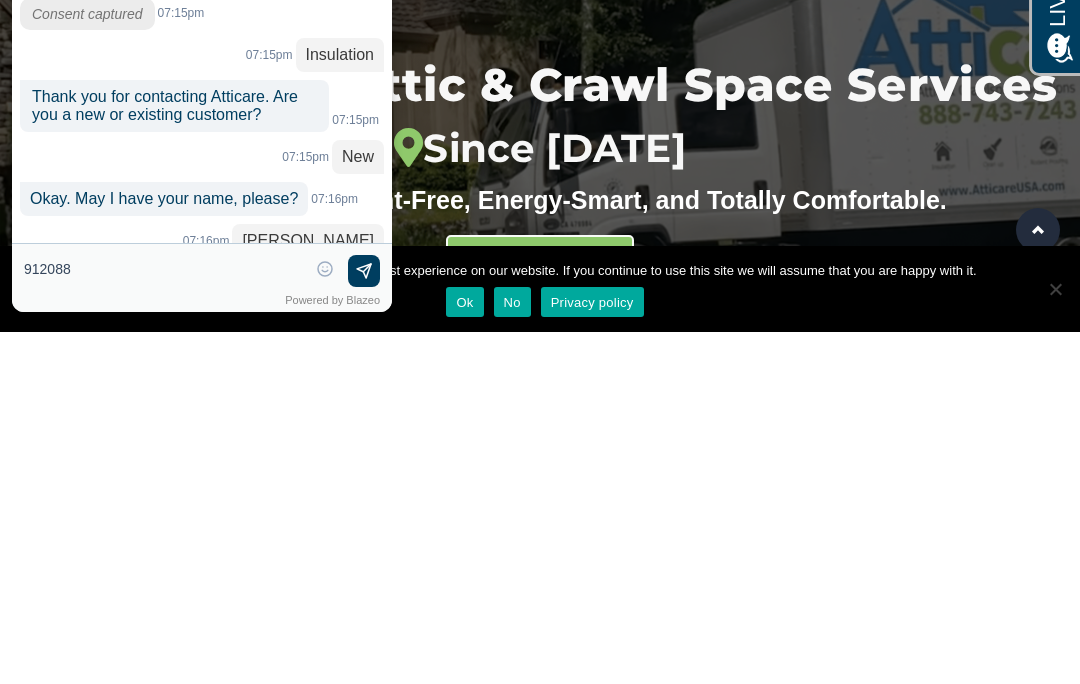 type on "91208" 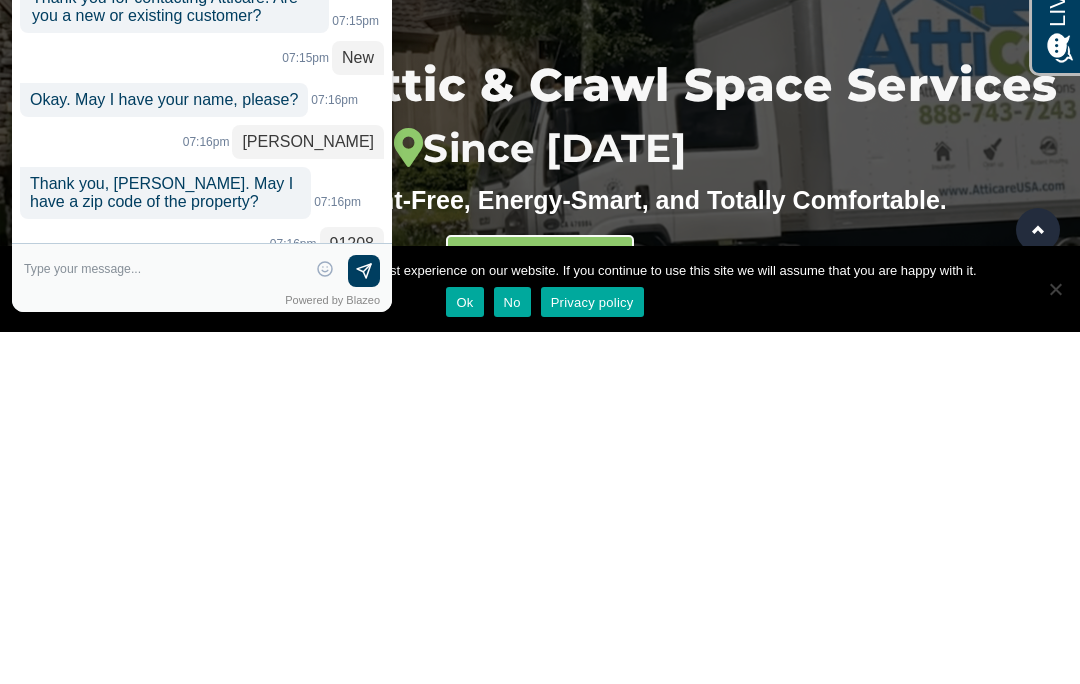 scroll, scrollTop: 365, scrollLeft: 0, axis: vertical 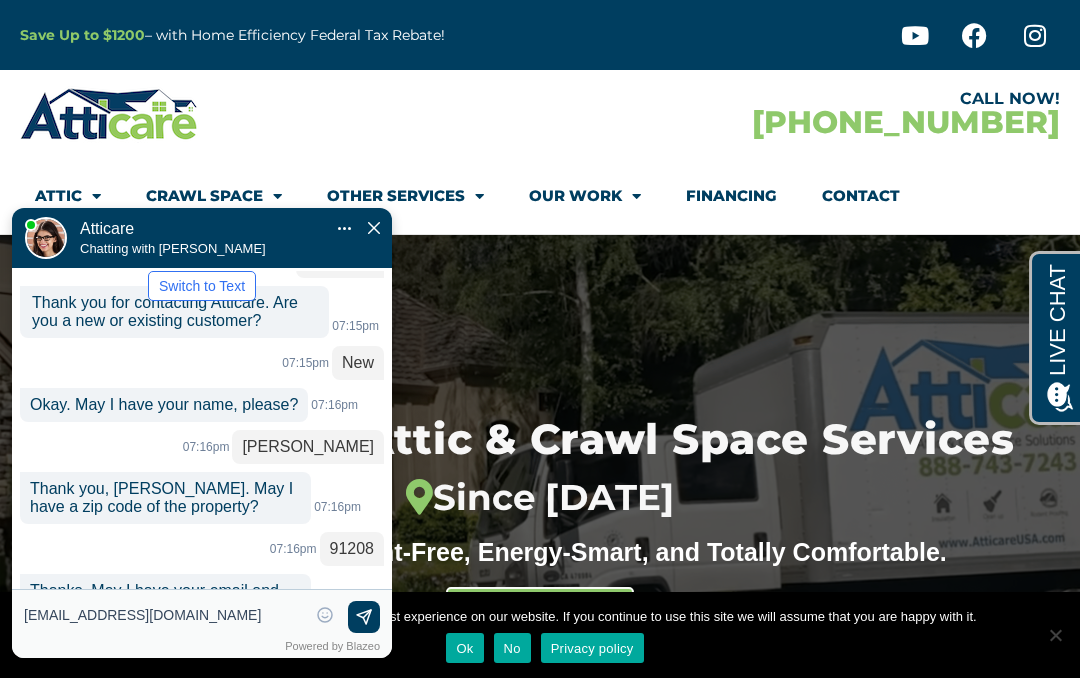 type on "[EMAIL_ADDRESS][DOMAIN_NAME]" 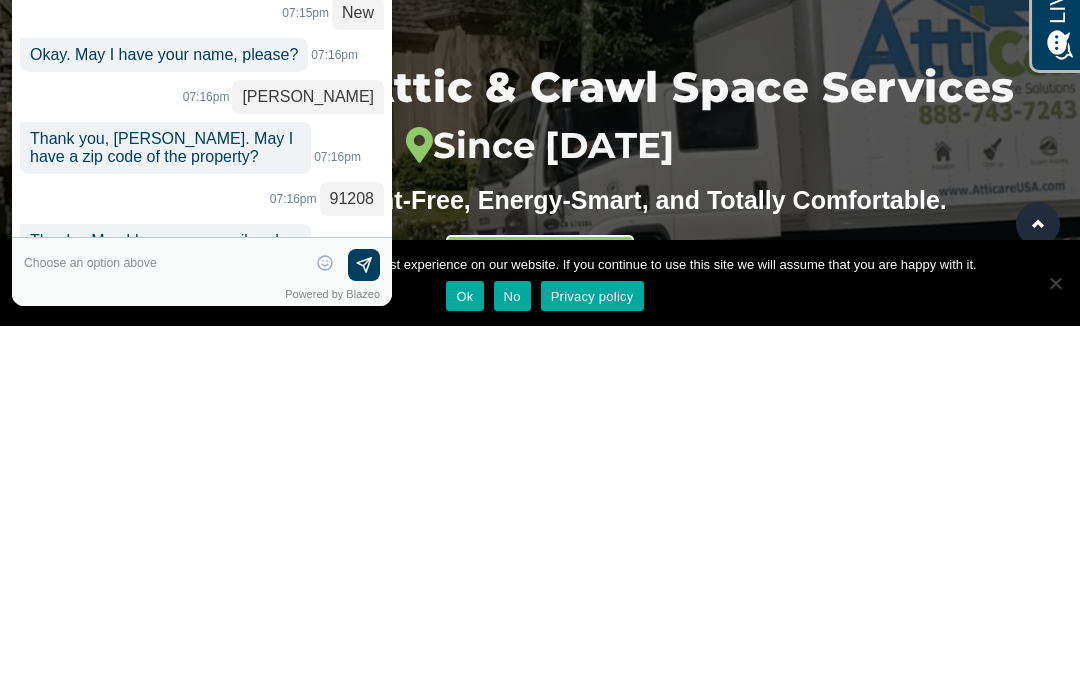 scroll, scrollTop: 504, scrollLeft: 0, axis: vertical 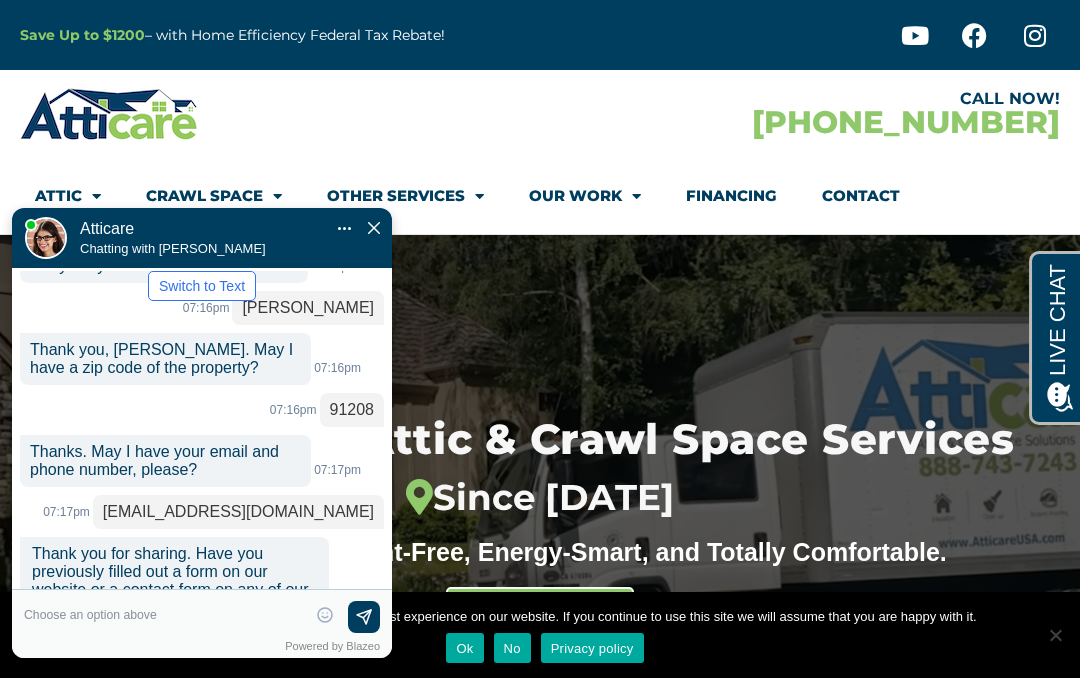 click on "No" at bounding box center (363, 667) 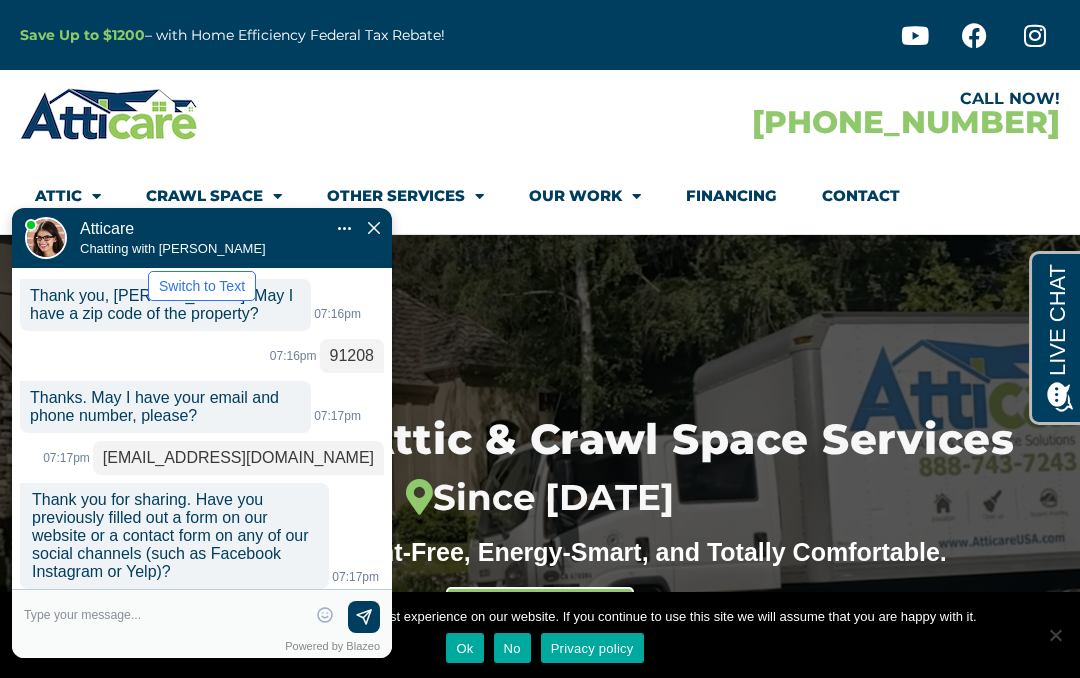 scroll, scrollTop: 599, scrollLeft: 0, axis: vertical 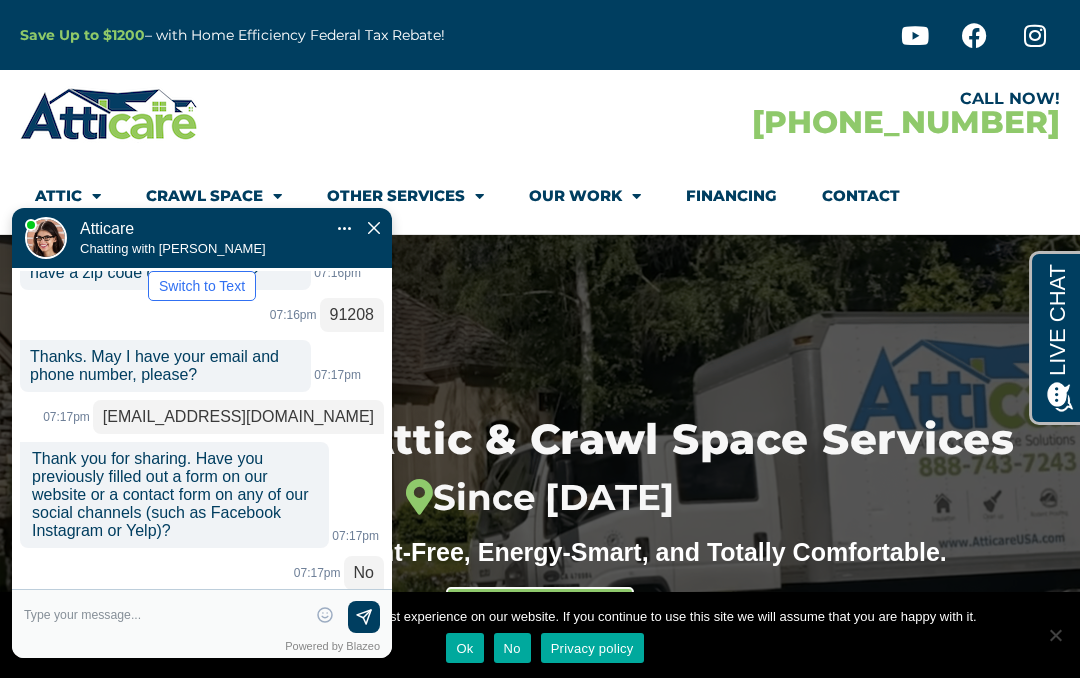 click at bounding box center [56, 673] 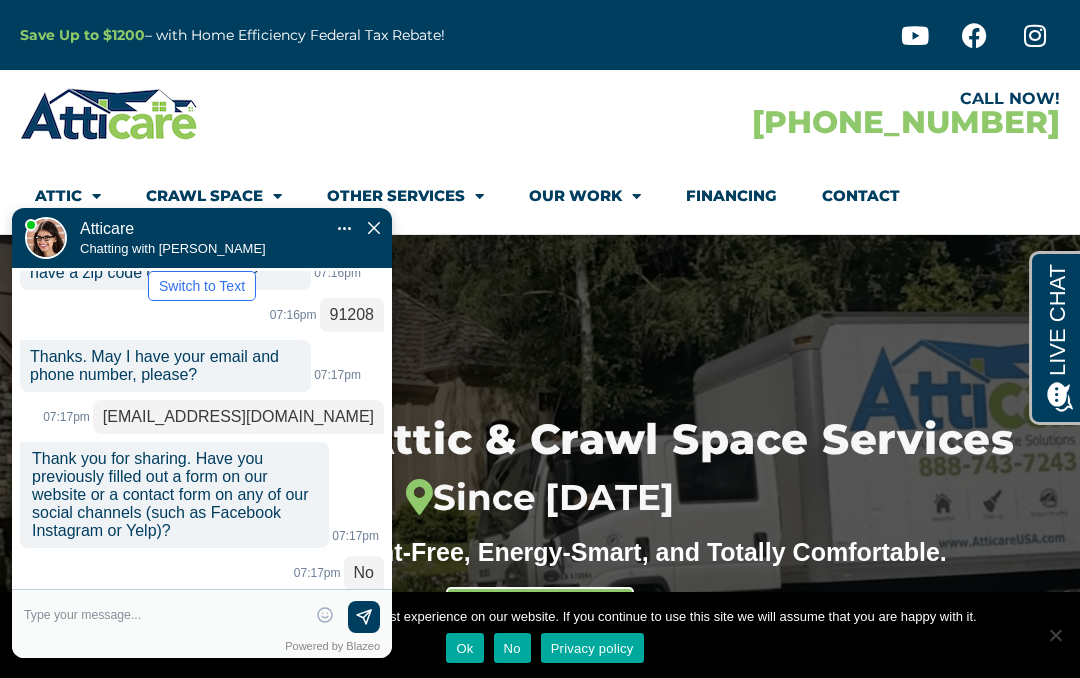 click at bounding box center [165, 617] 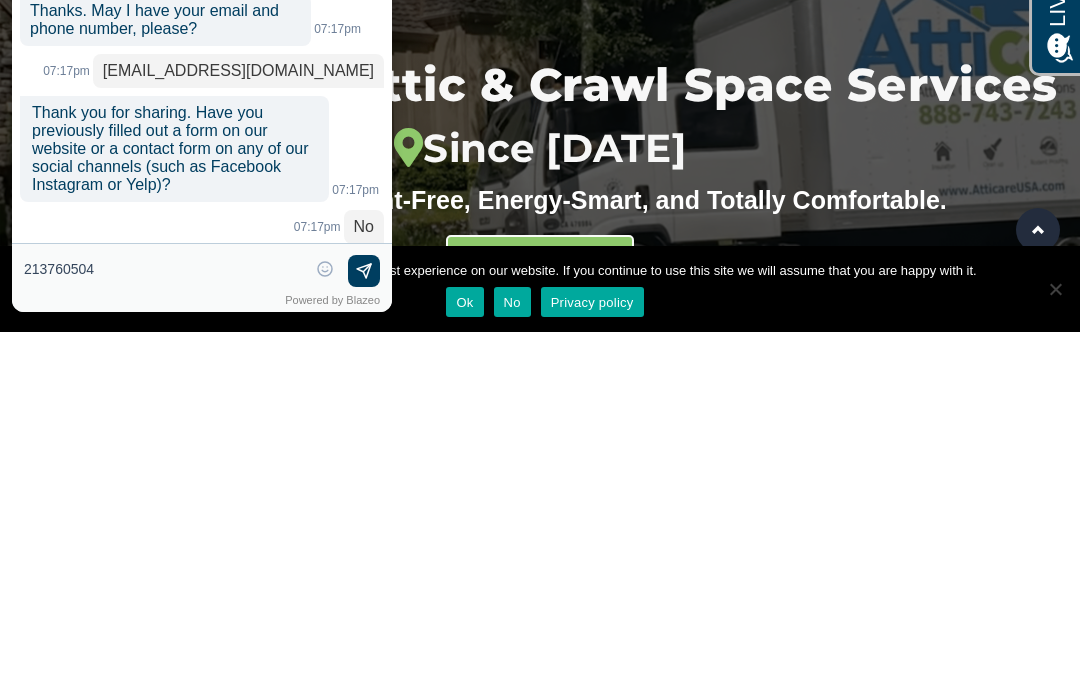 type on "2137605042" 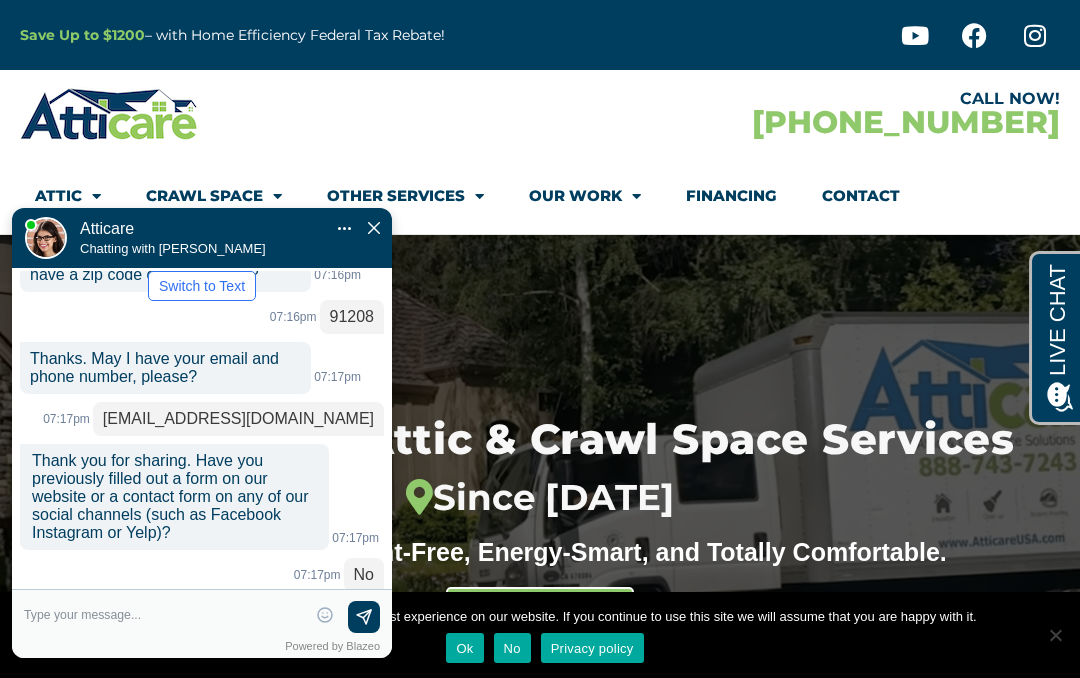 scroll, scrollTop: 684, scrollLeft: 0, axis: vertical 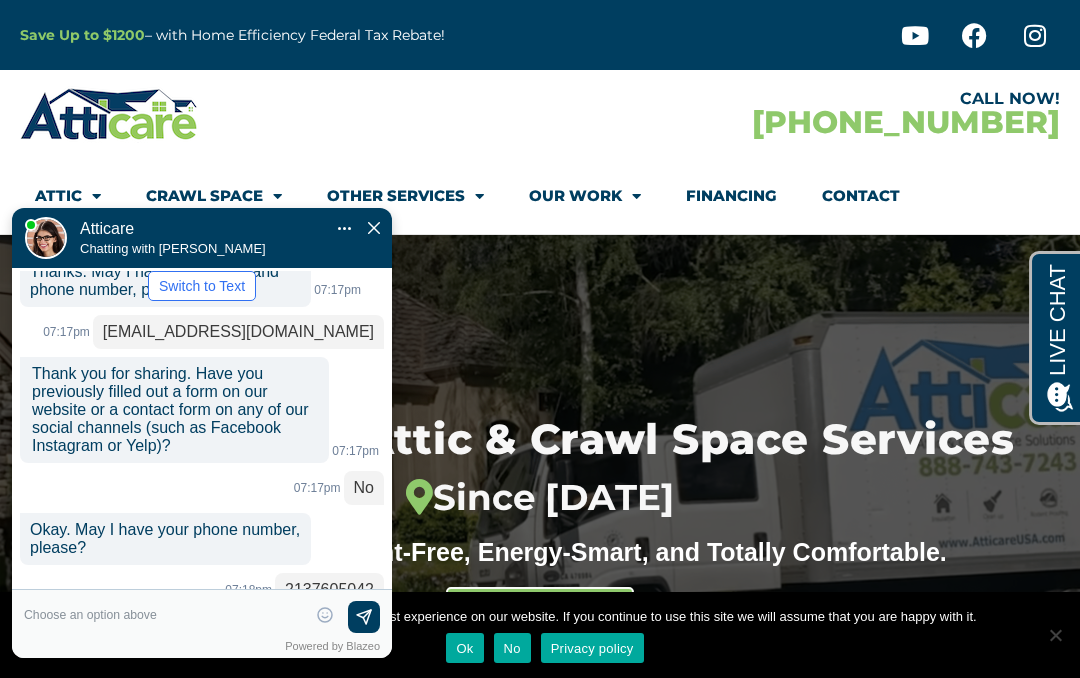 click at bounding box center (165, 617) 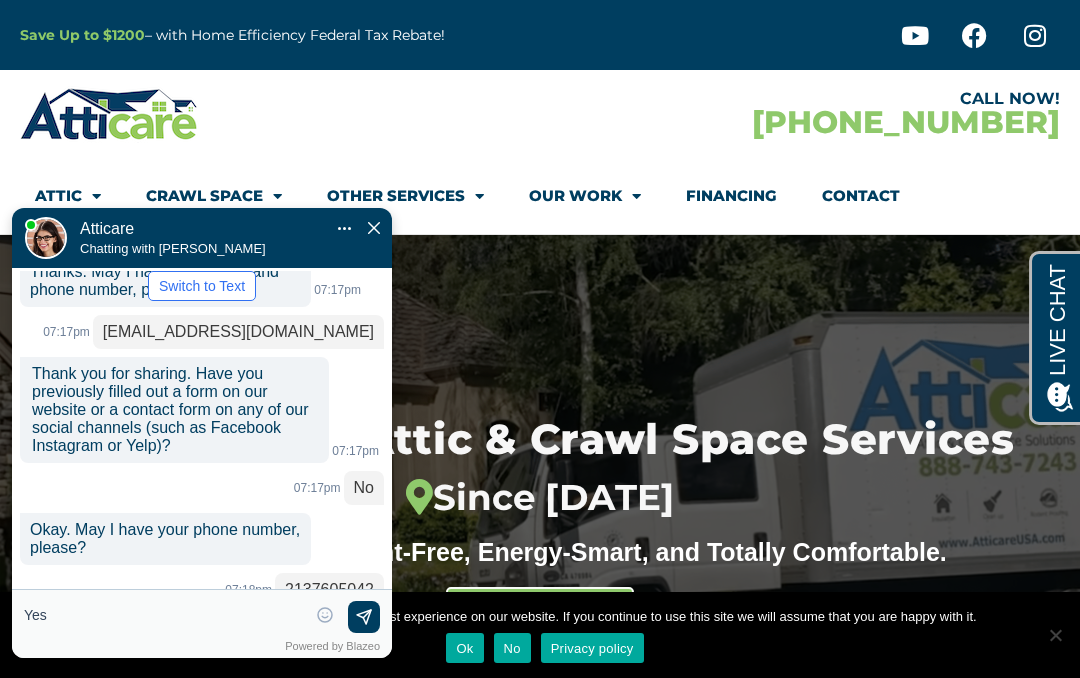 click on "Yes" at bounding box center [312, 673] 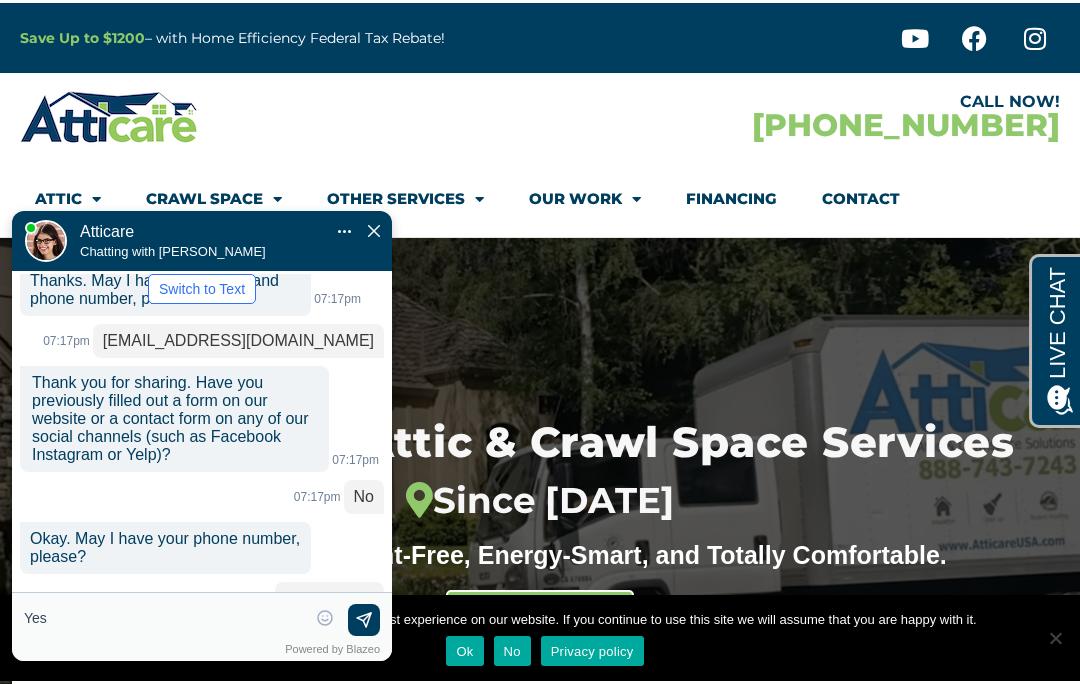 scroll, scrollTop: 774, scrollLeft: 0, axis: vertical 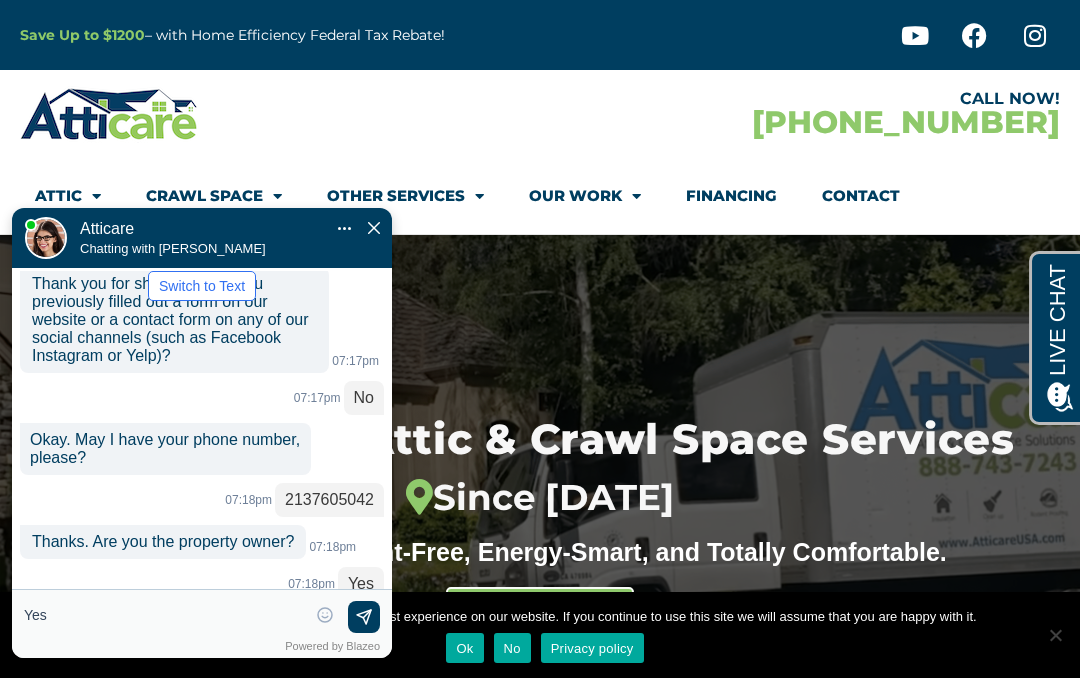click on "Yes" at bounding box center (165, 617) 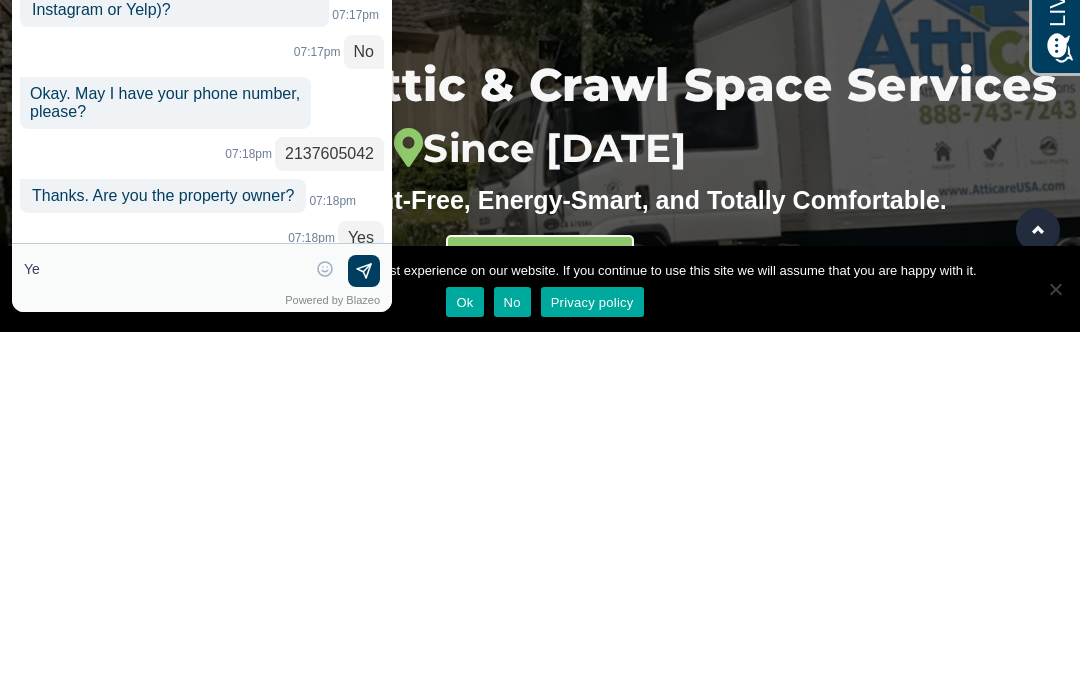 type on "Y" 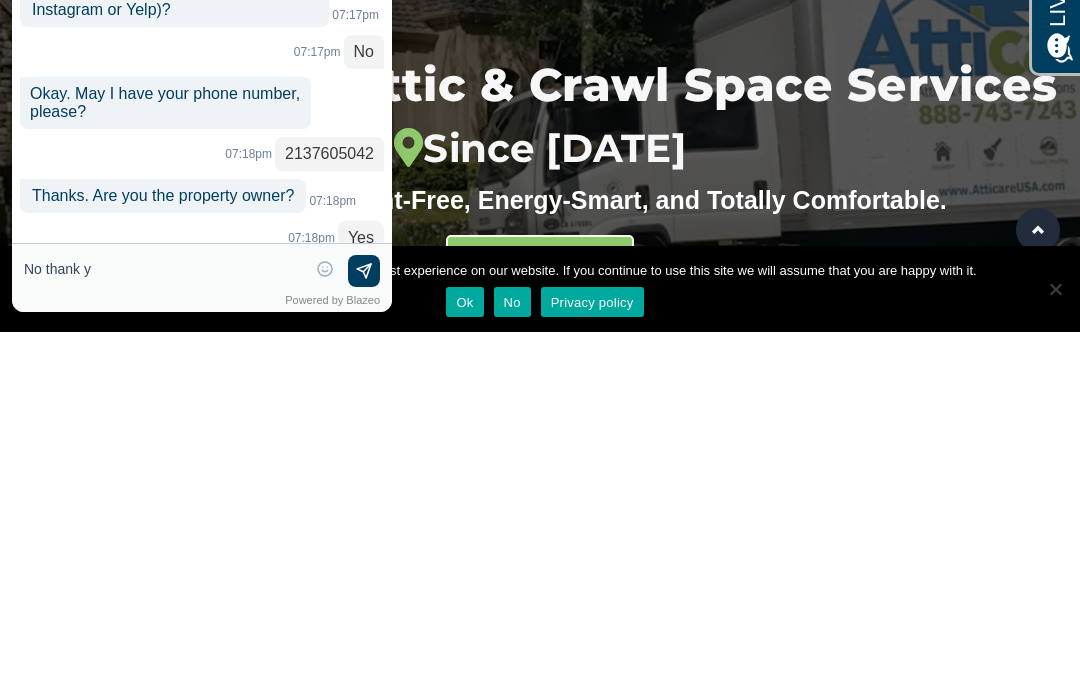 scroll, scrollTop: 815, scrollLeft: 0, axis: vertical 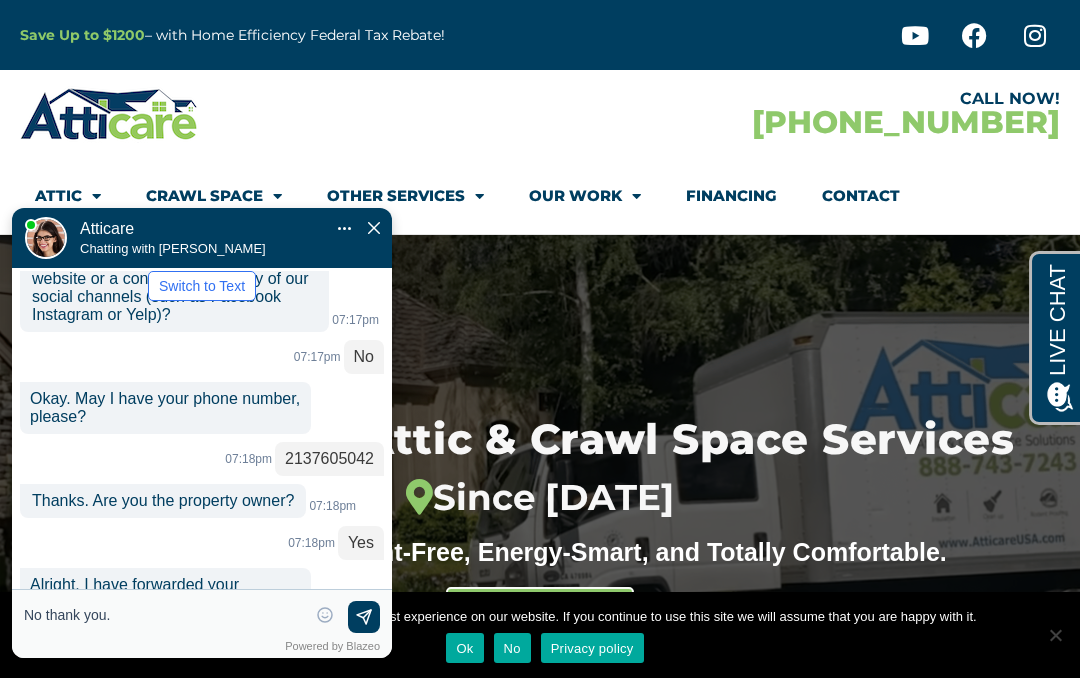 type on "No thank you." 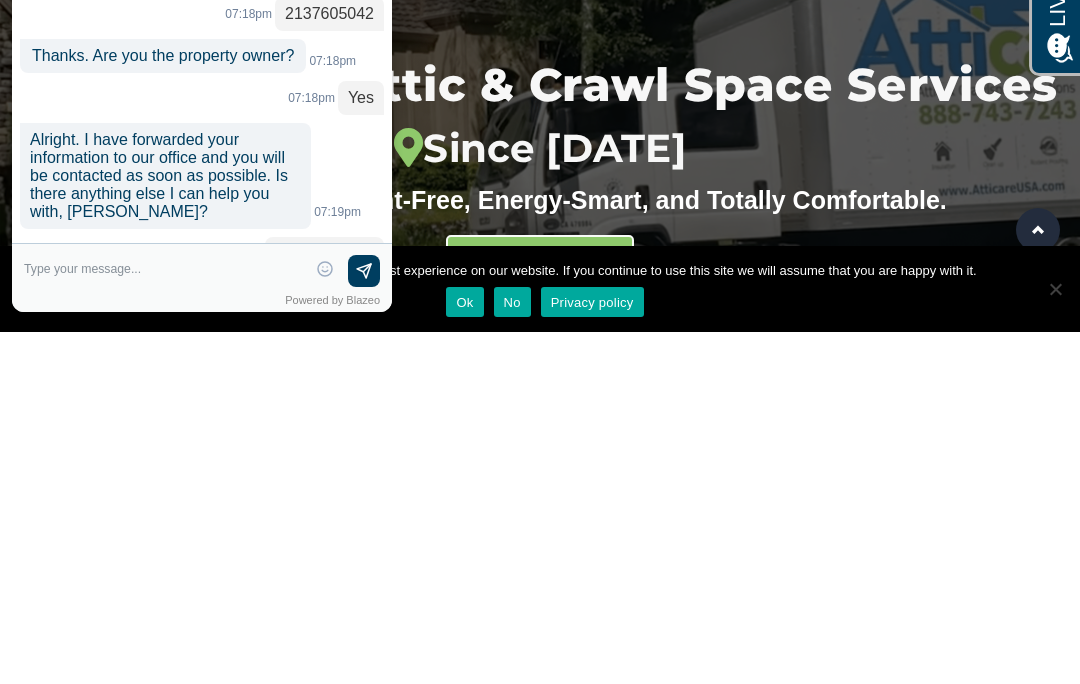 scroll, scrollTop: 877, scrollLeft: 0, axis: vertical 